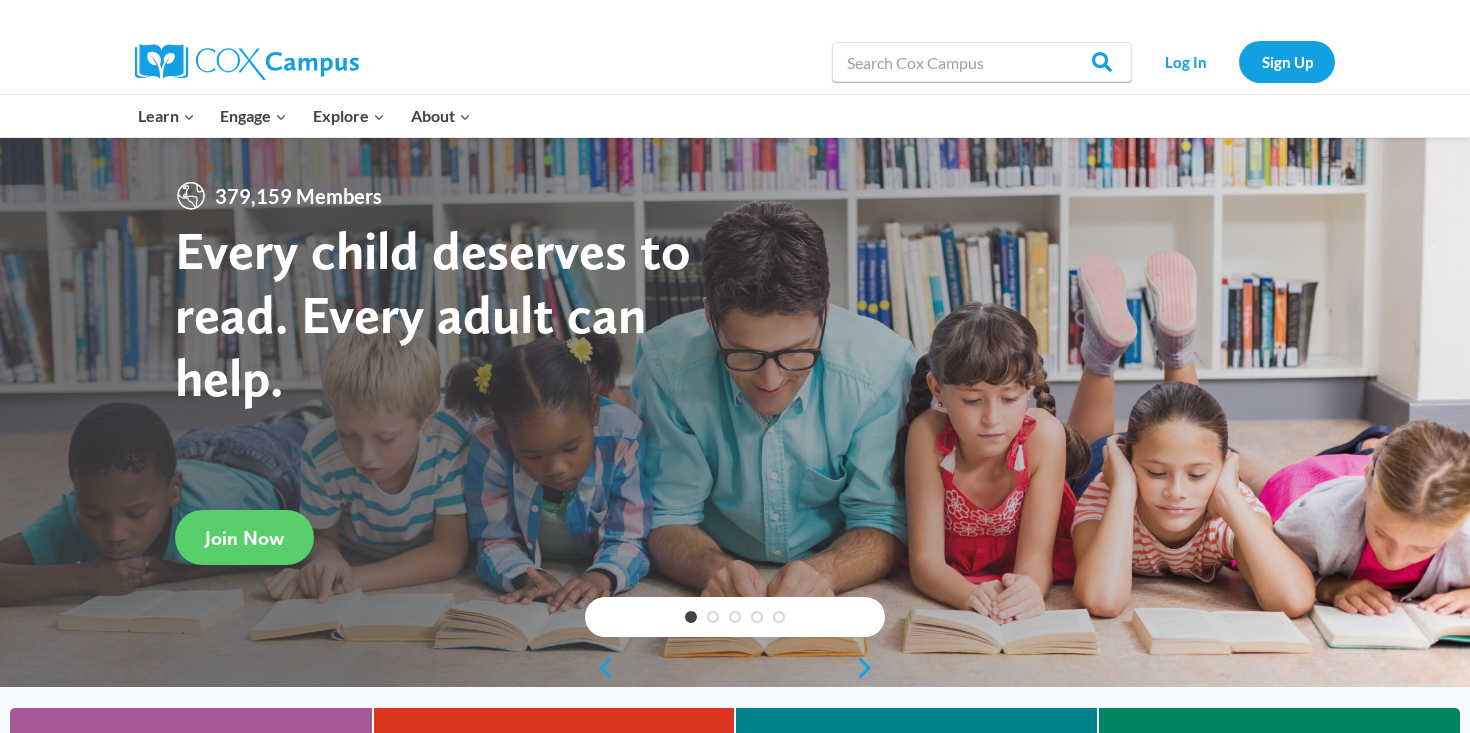 scroll, scrollTop: 0, scrollLeft: 0, axis: both 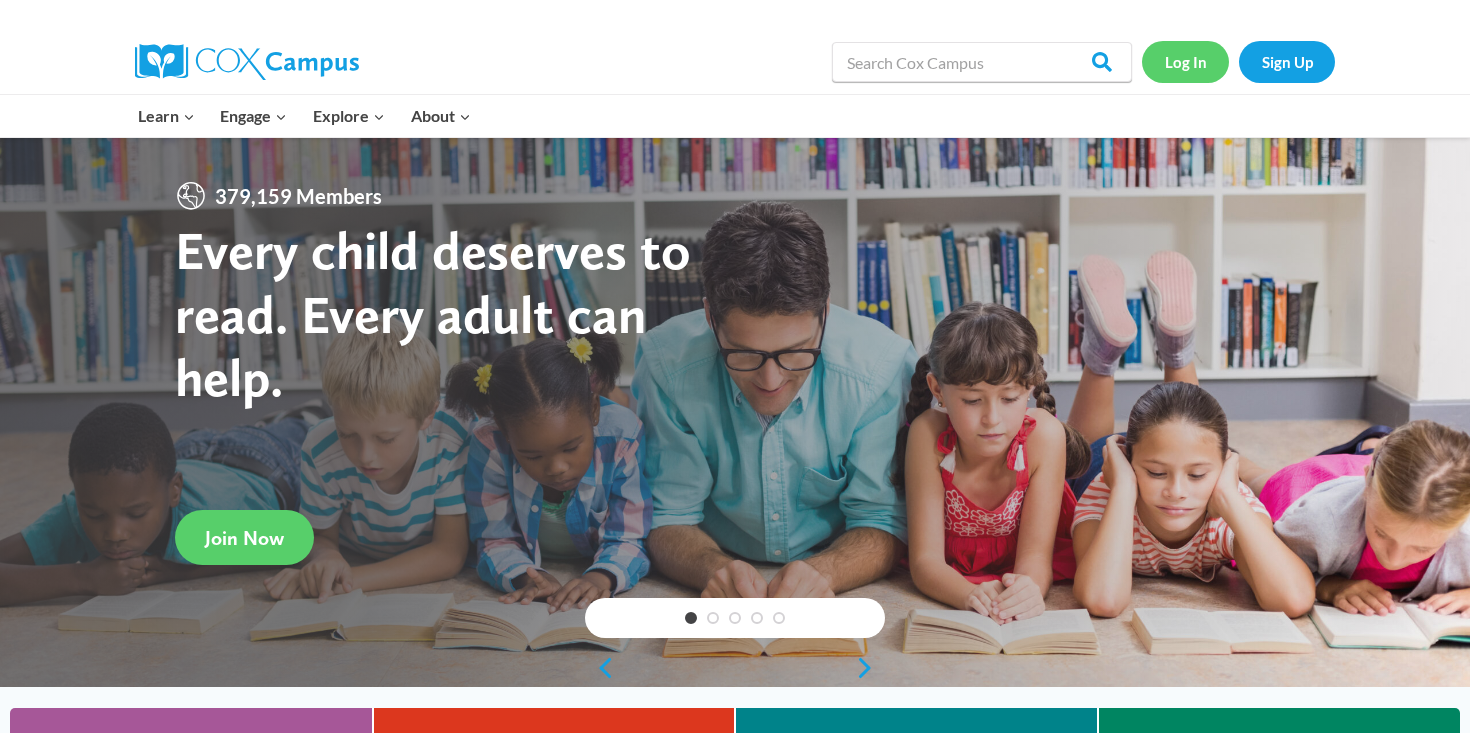 click on "Log In" at bounding box center (1185, 61) 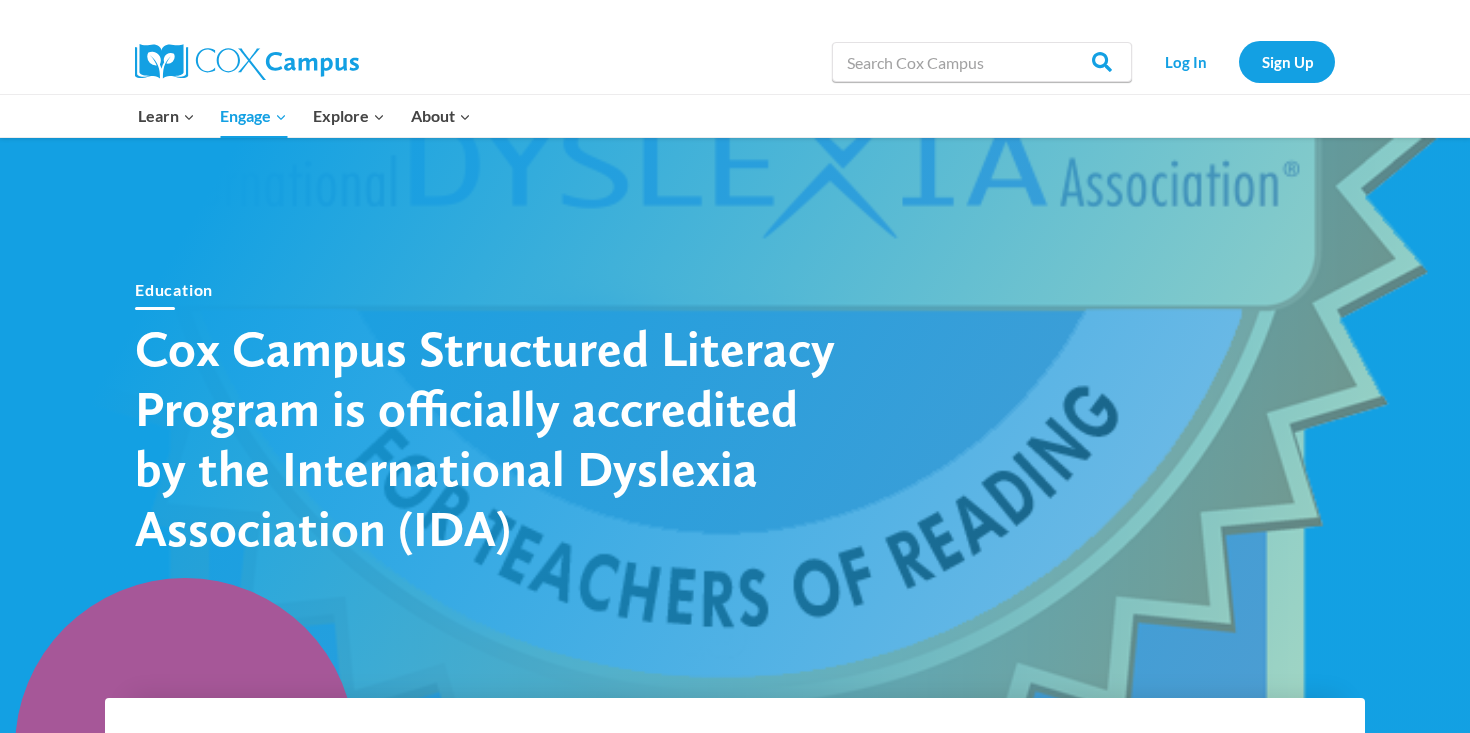 scroll, scrollTop: 0, scrollLeft: 0, axis: both 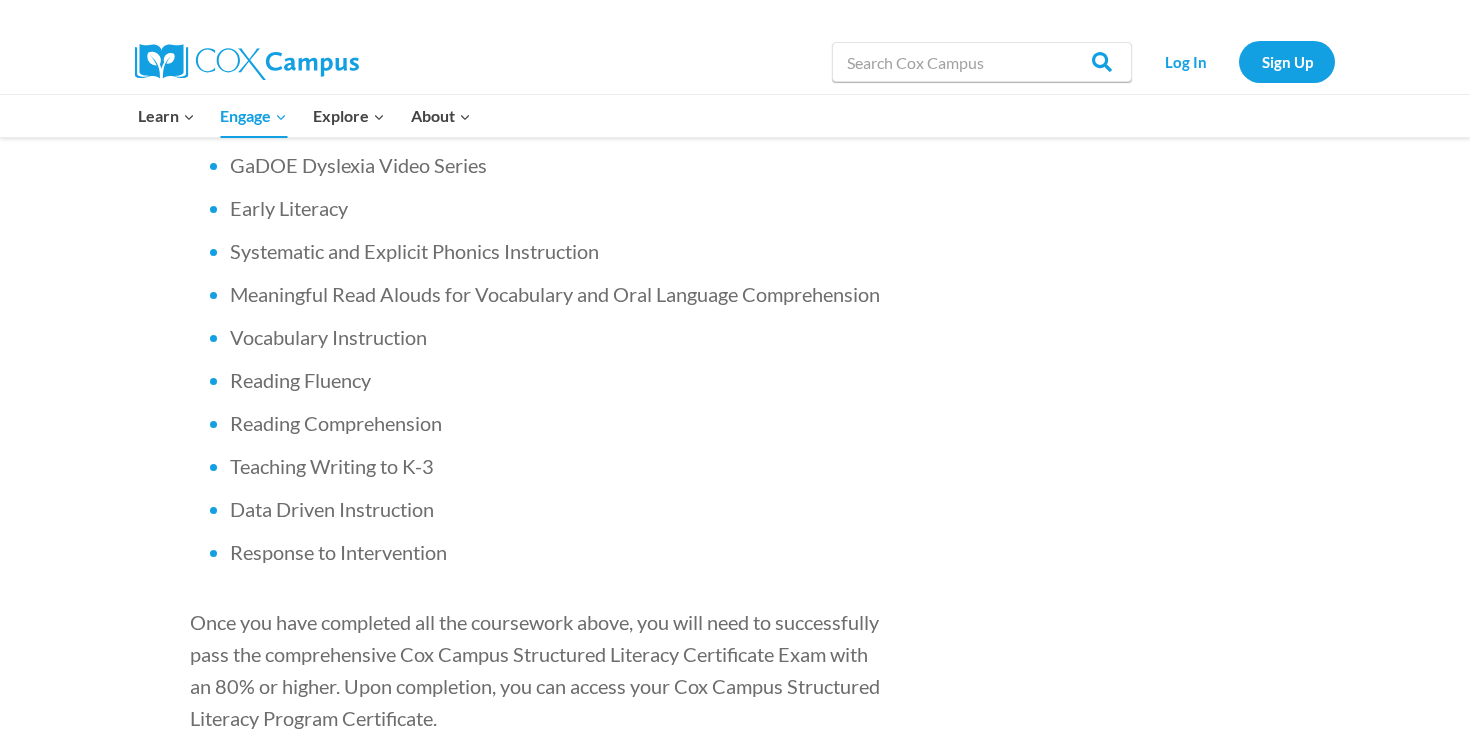 click on "Response to Intervention" at bounding box center [560, 552] 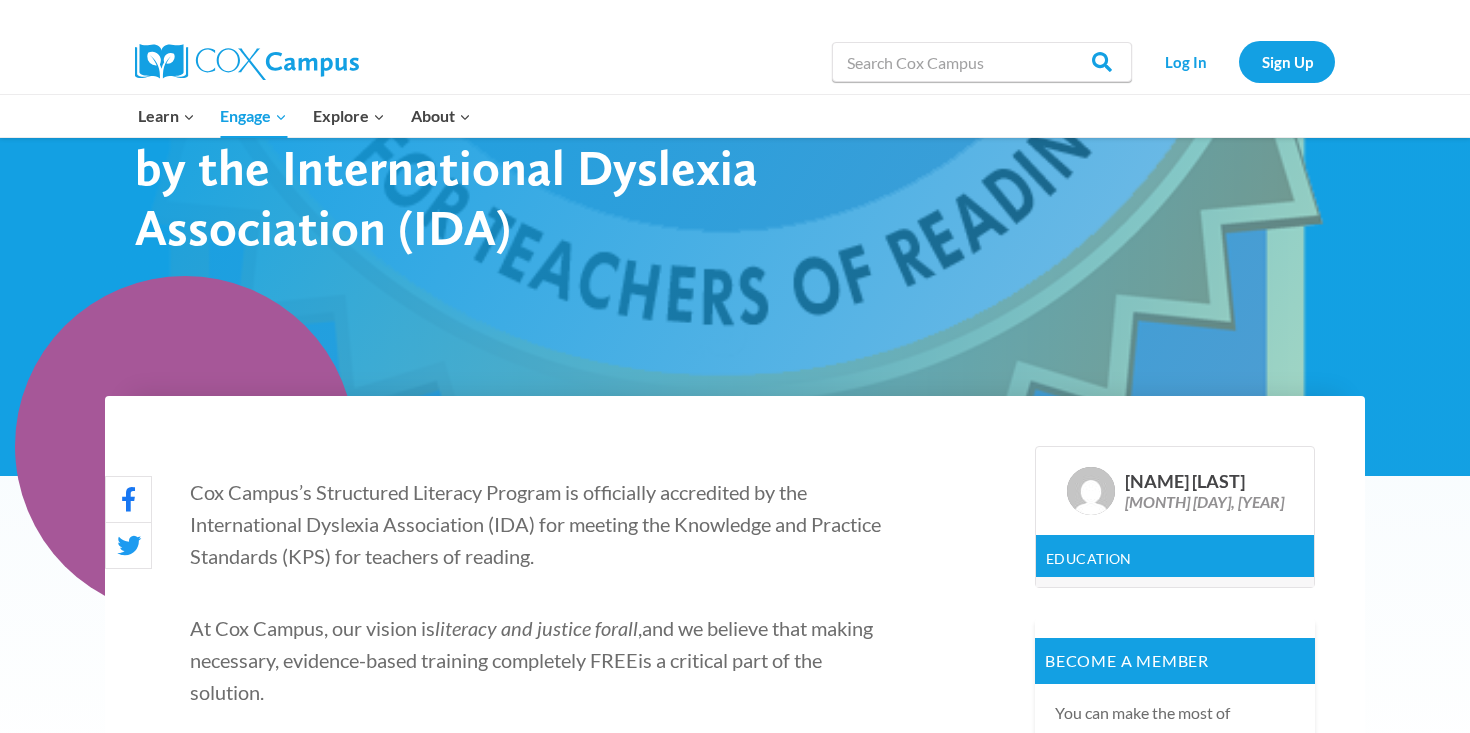 scroll, scrollTop: 400, scrollLeft: 0, axis: vertical 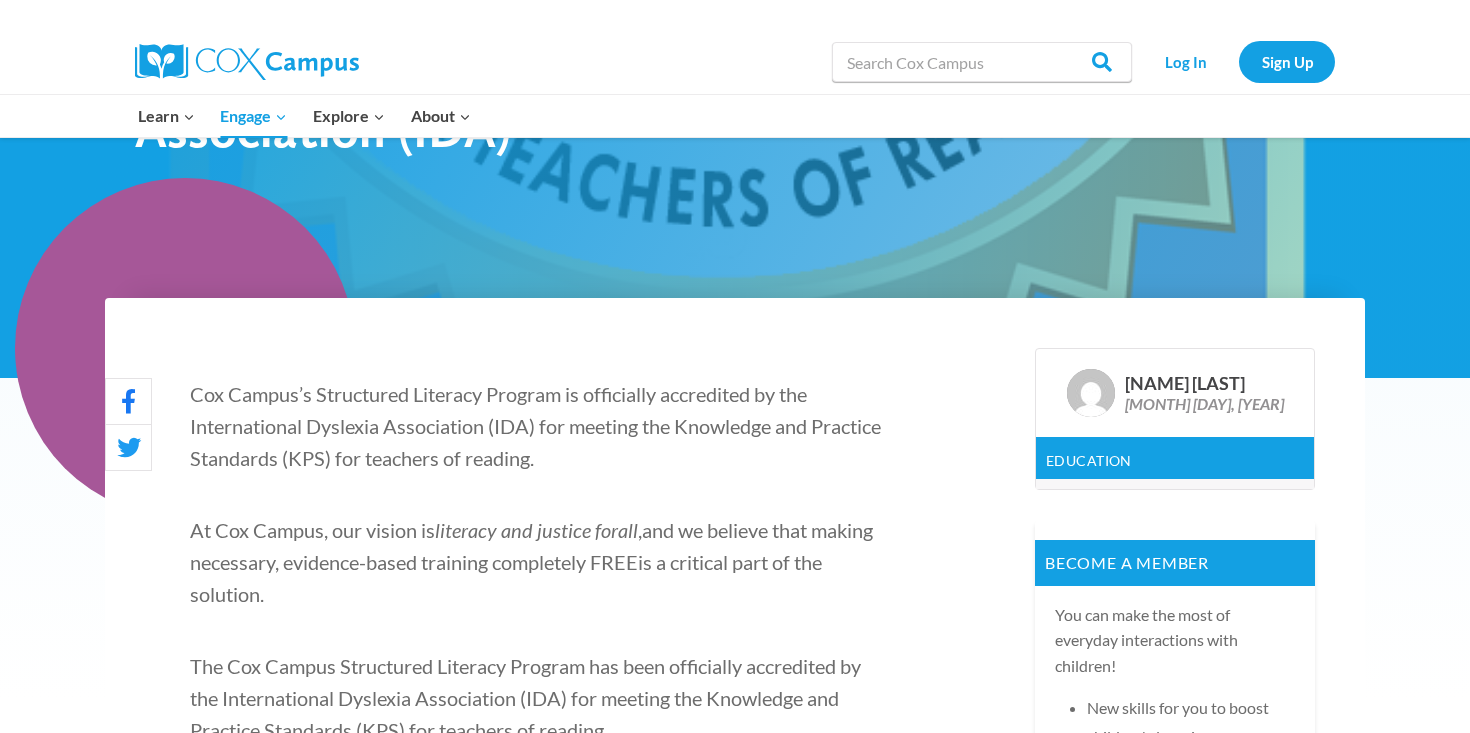click on "Education" at bounding box center (1175, 458) 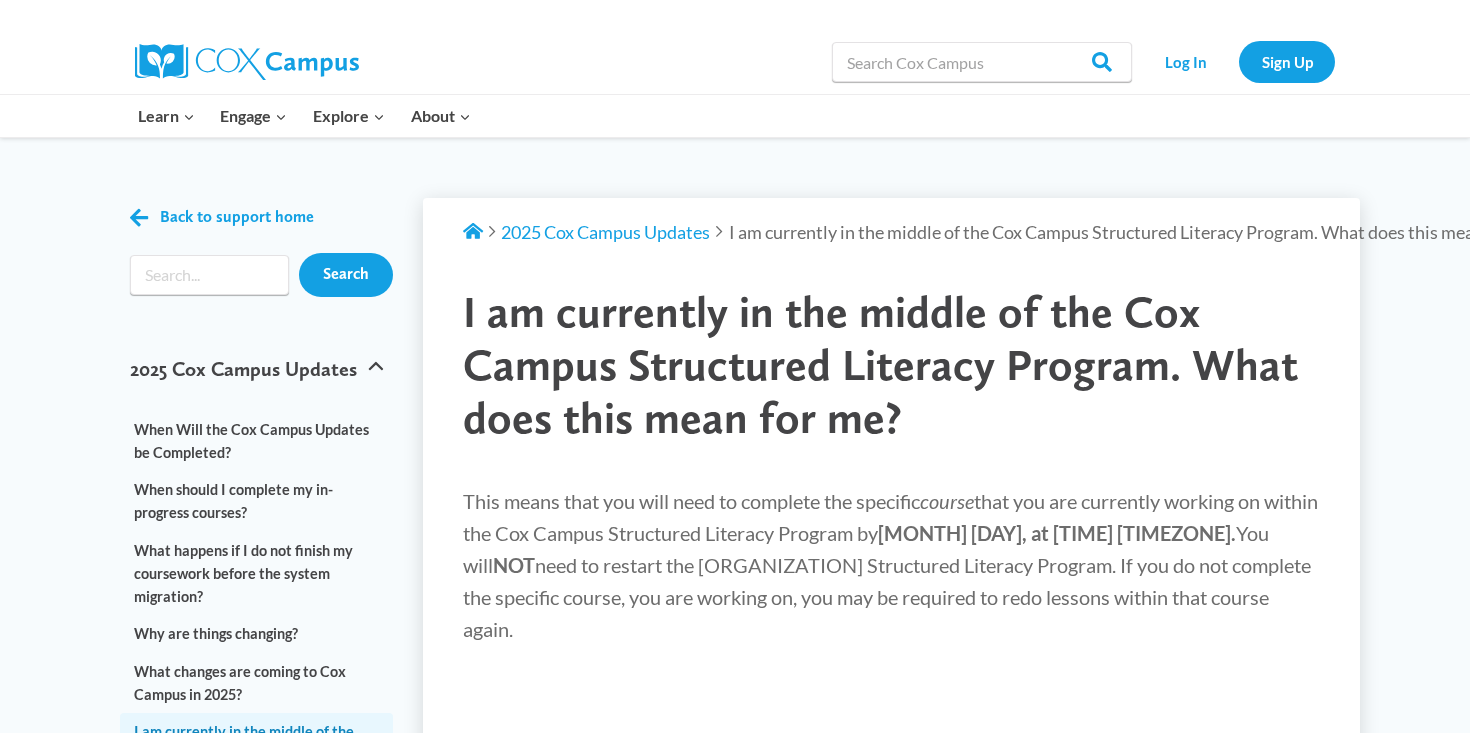 scroll, scrollTop: 0, scrollLeft: 0, axis: both 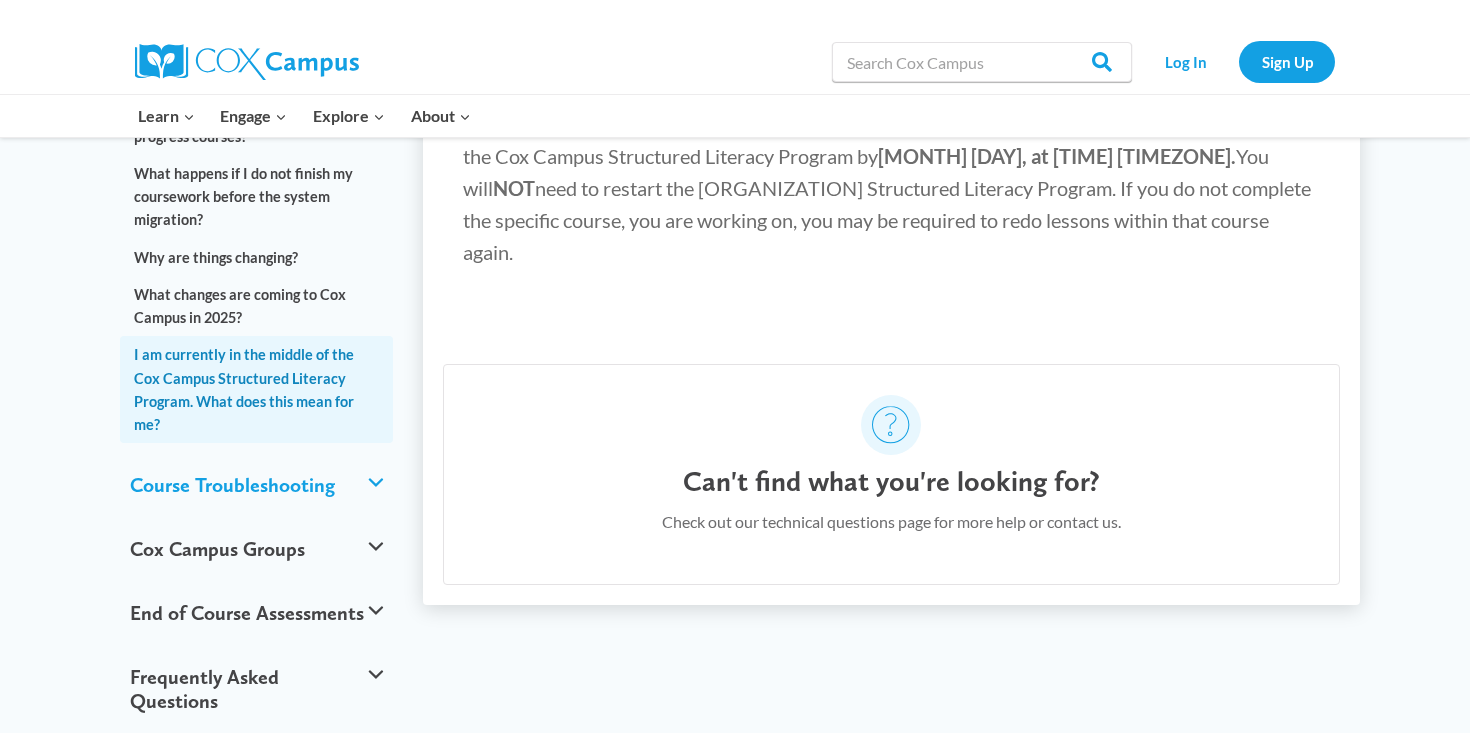 click on "Course Troubleshooting" at bounding box center [256, 485] 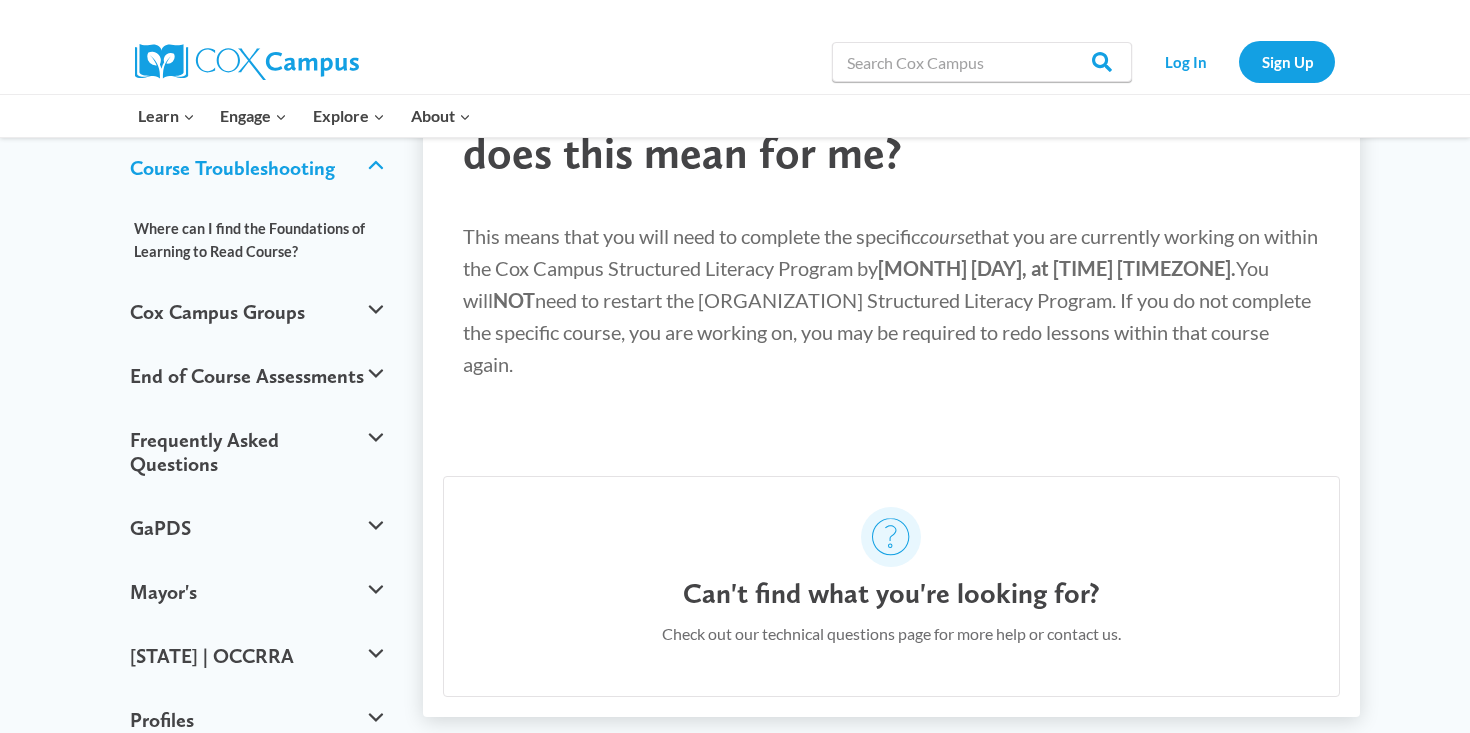 scroll, scrollTop: 261, scrollLeft: 0, axis: vertical 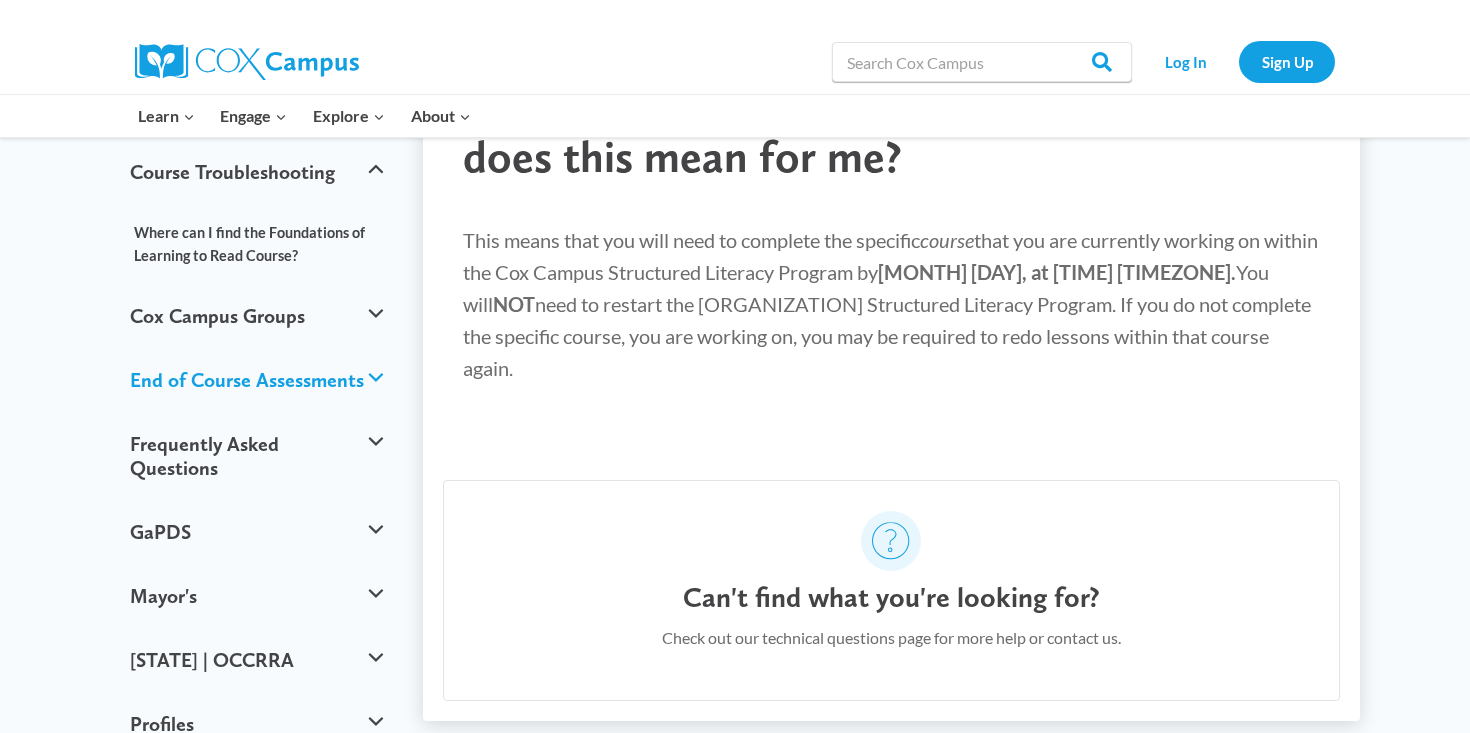 click on "End of Course Assessments" at bounding box center (256, 380) 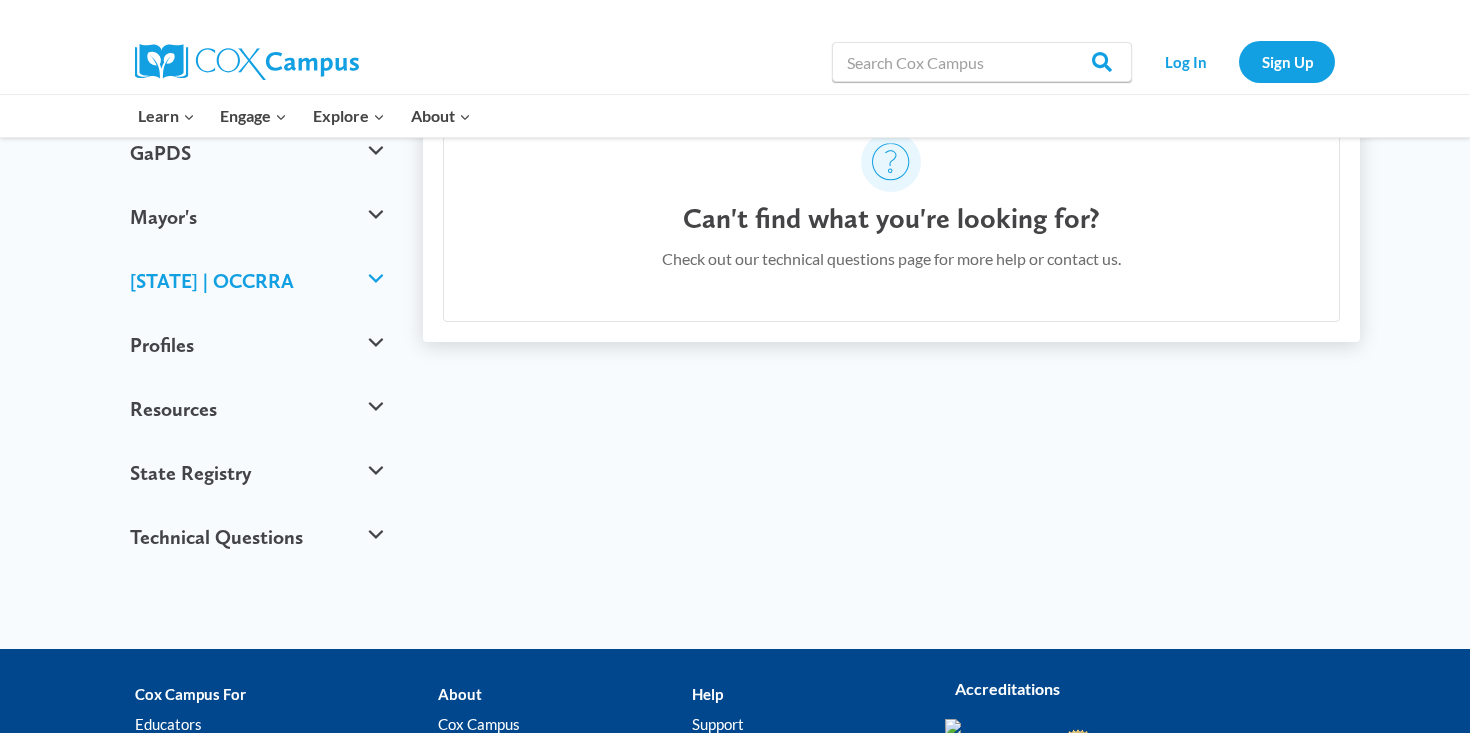 scroll, scrollTop: 712, scrollLeft: 0, axis: vertical 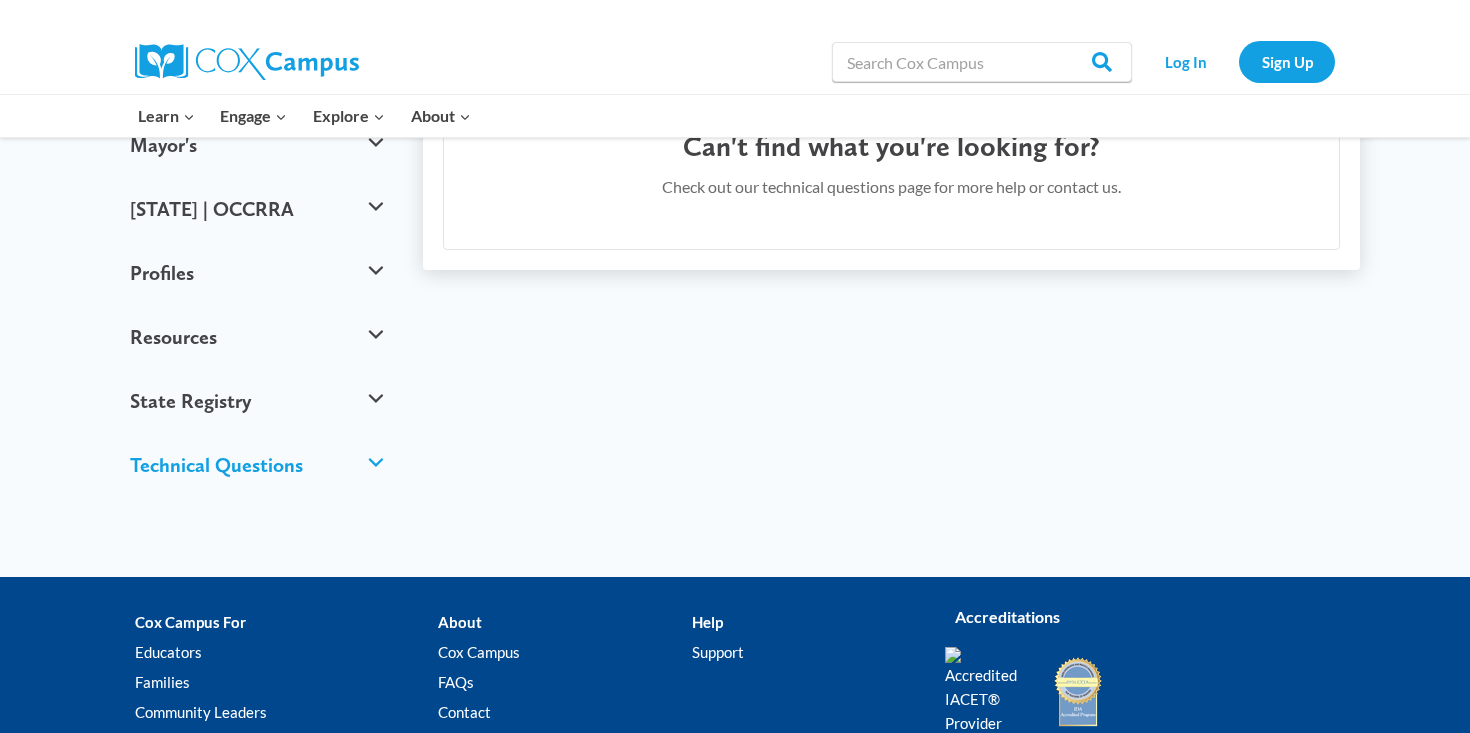 click on "Technical Questions" at bounding box center [256, 465] 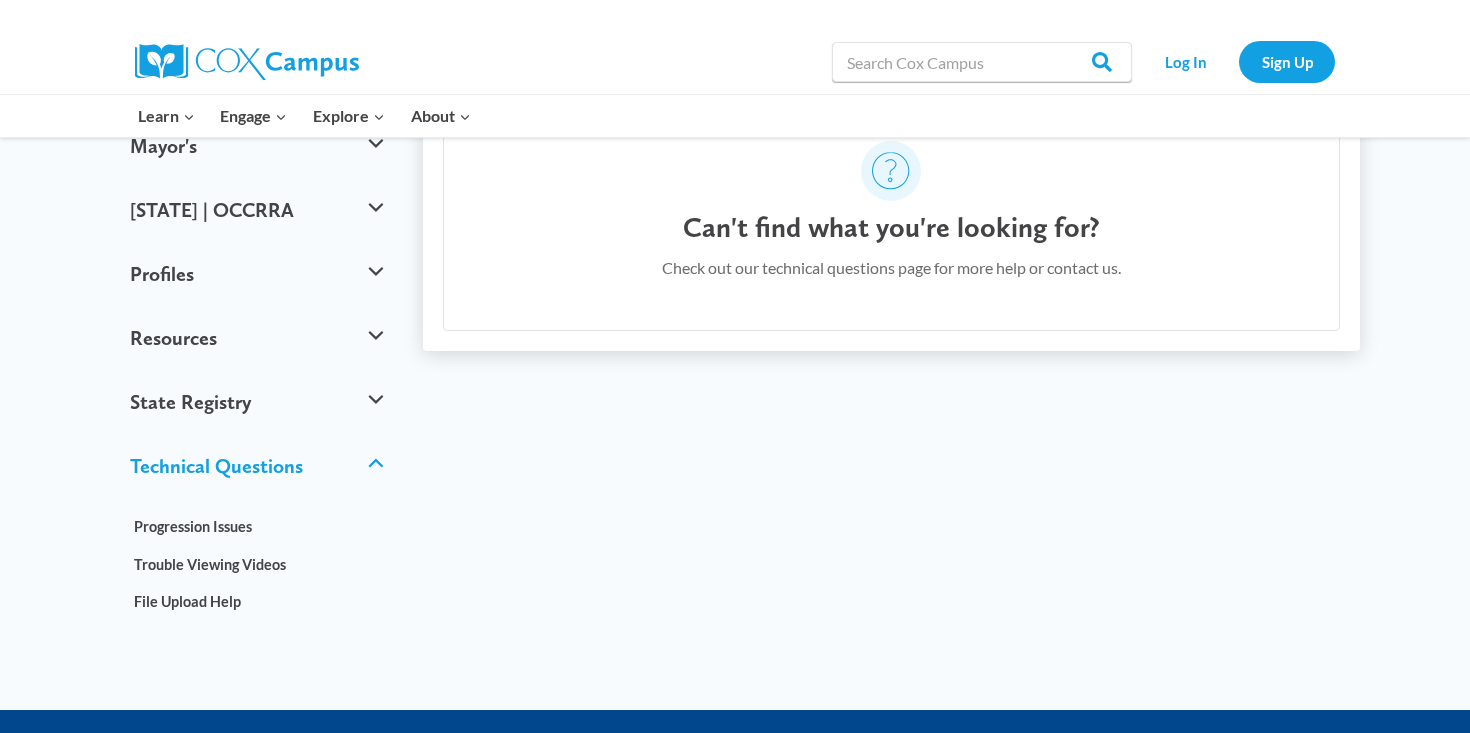 scroll, scrollTop: 687, scrollLeft: 0, axis: vertical 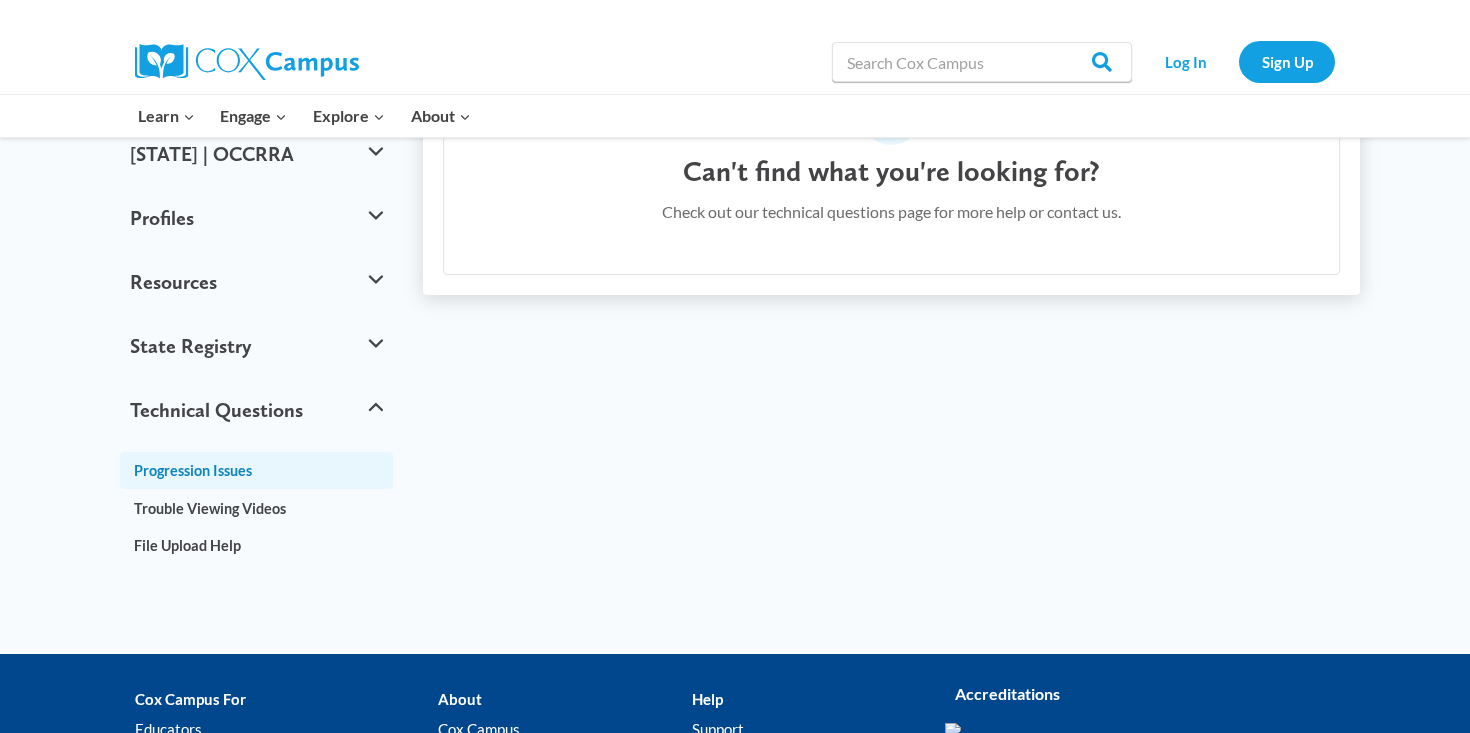 click on "Progression Issues" at bounding box center [256, 470] 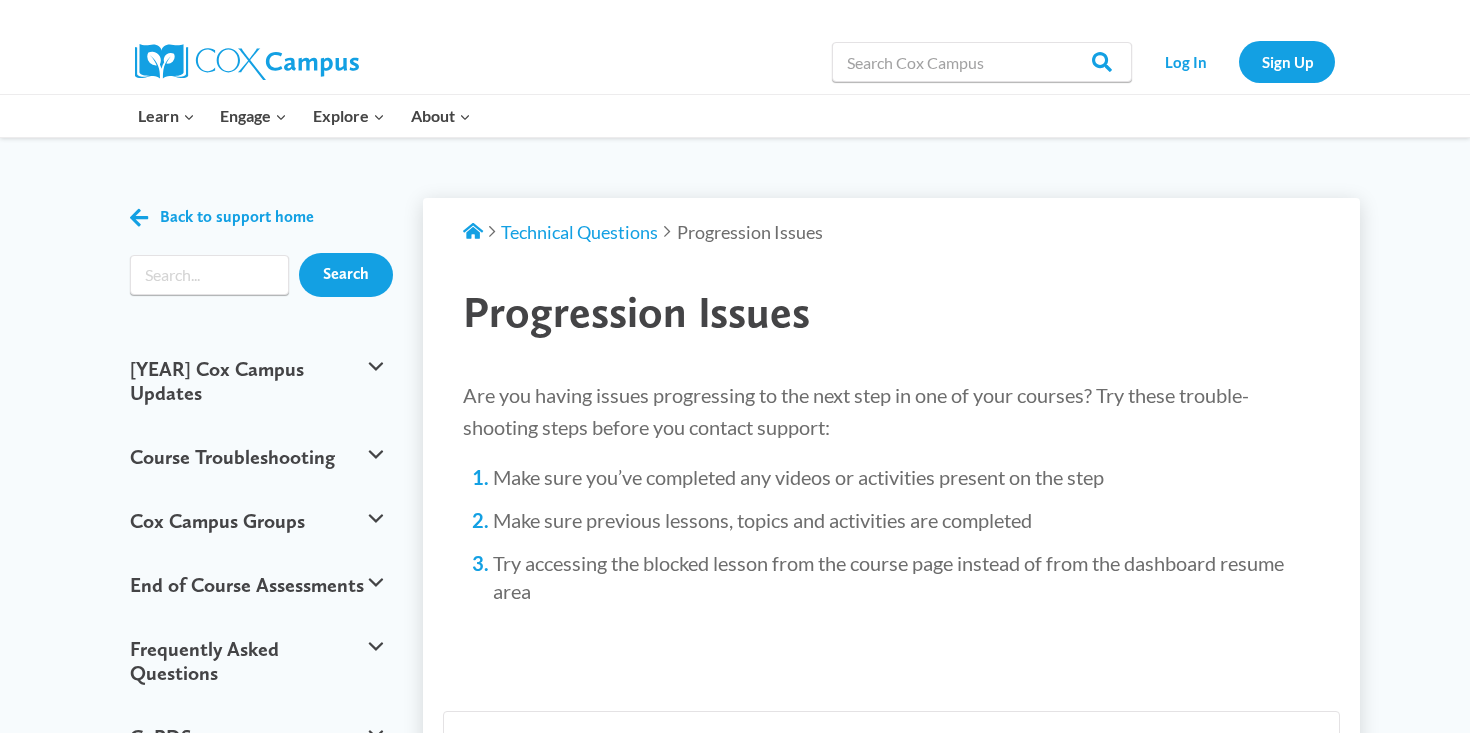 scroll, scrollTop: 0, scrollLeft: 0, axis: both 